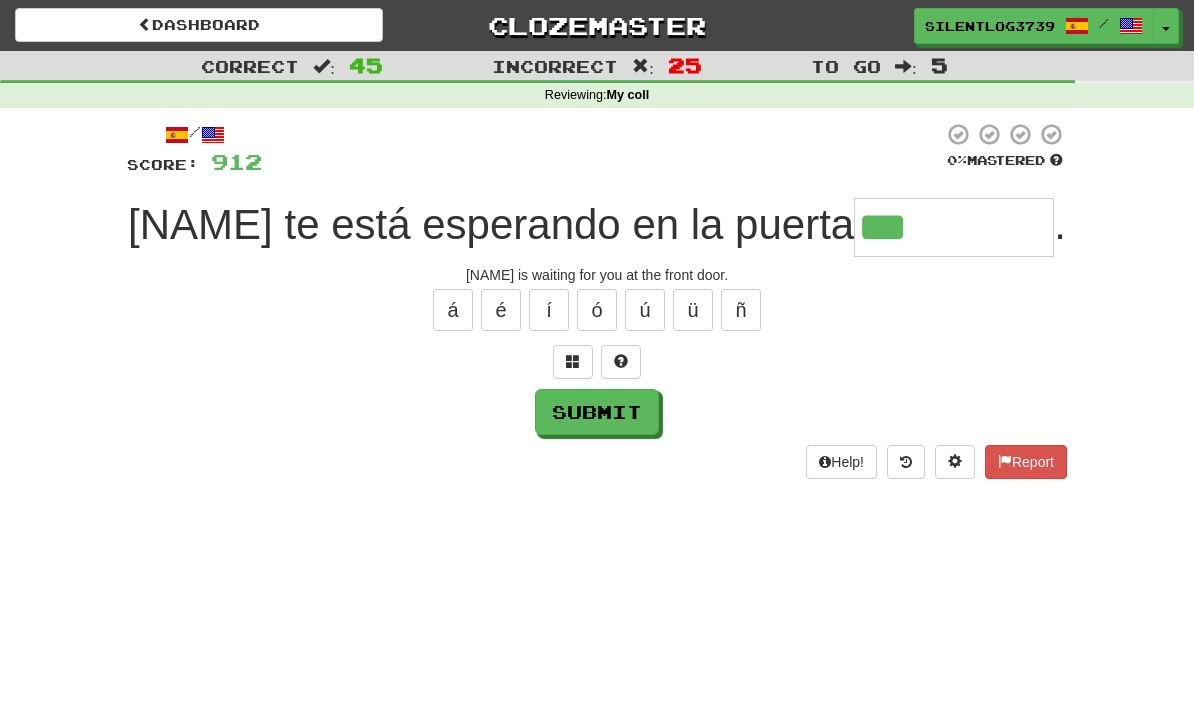 scroll, scrollTop: 0, scrollLeft: 0, axis: both 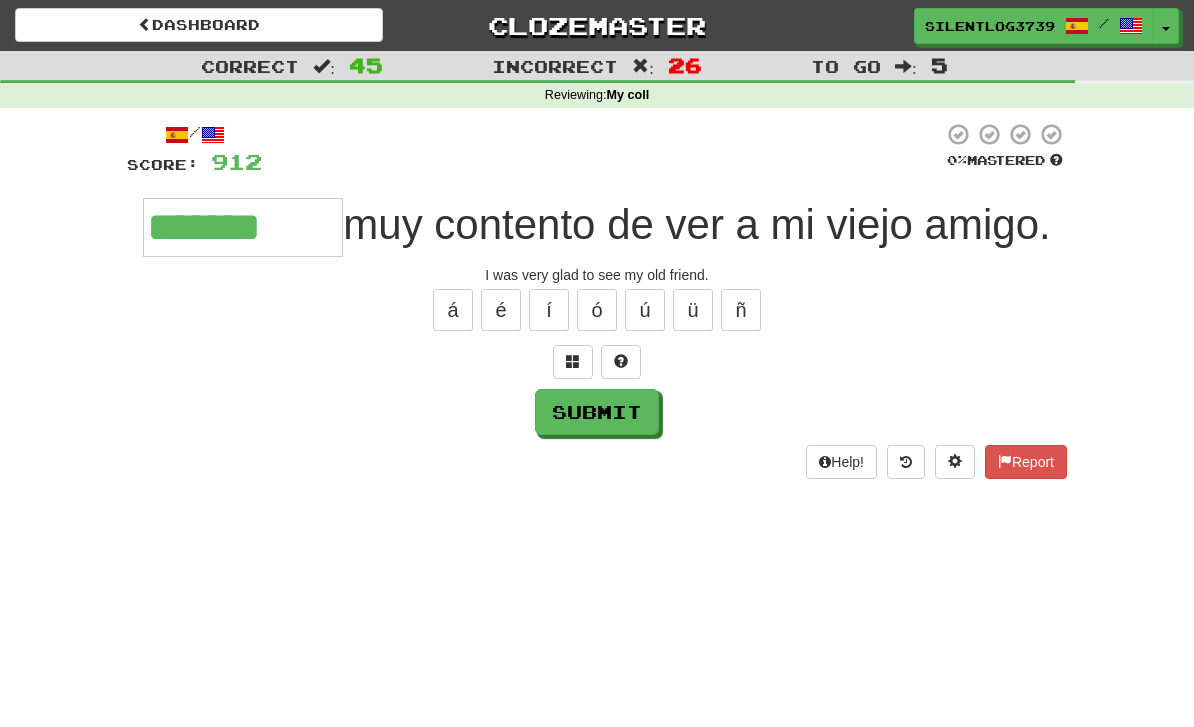 type on "*******" 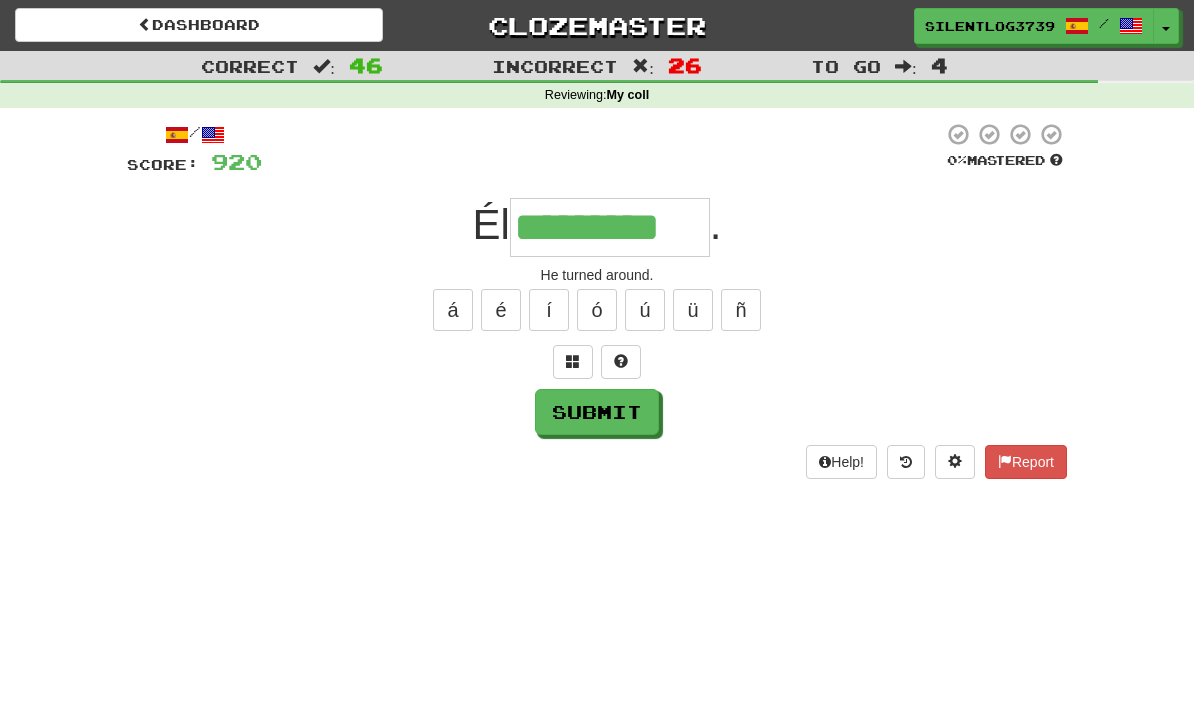 type on "*********" 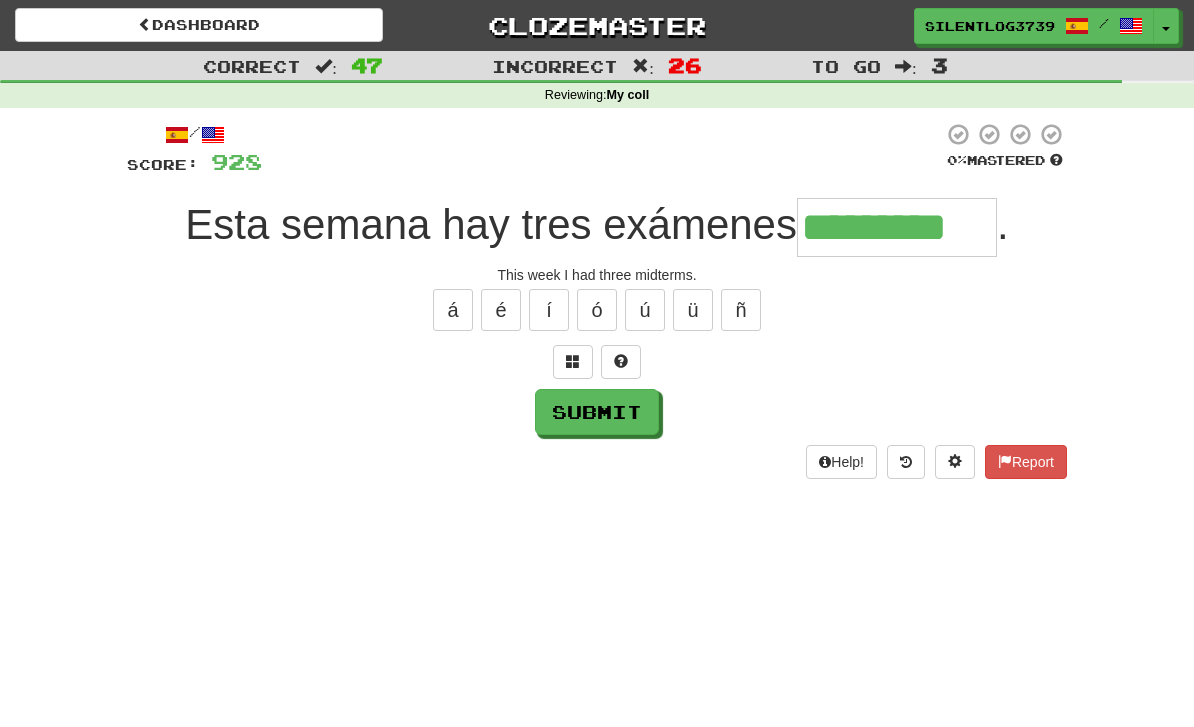 type on "*********" 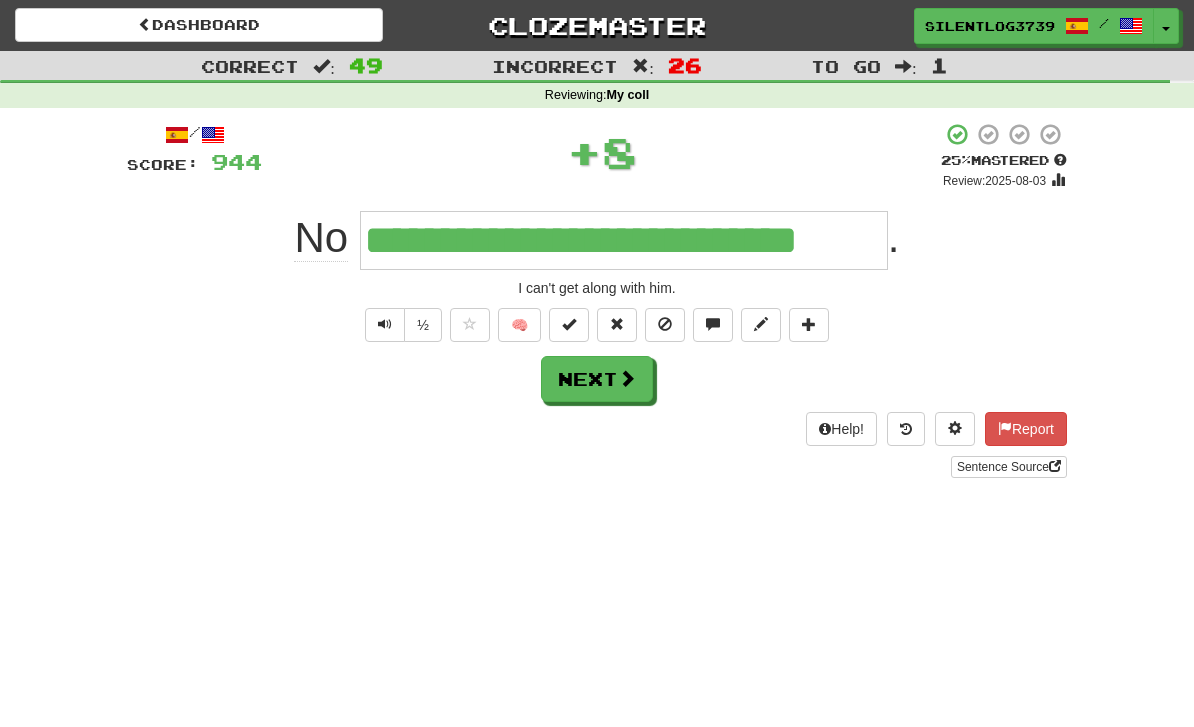 type on "**********" 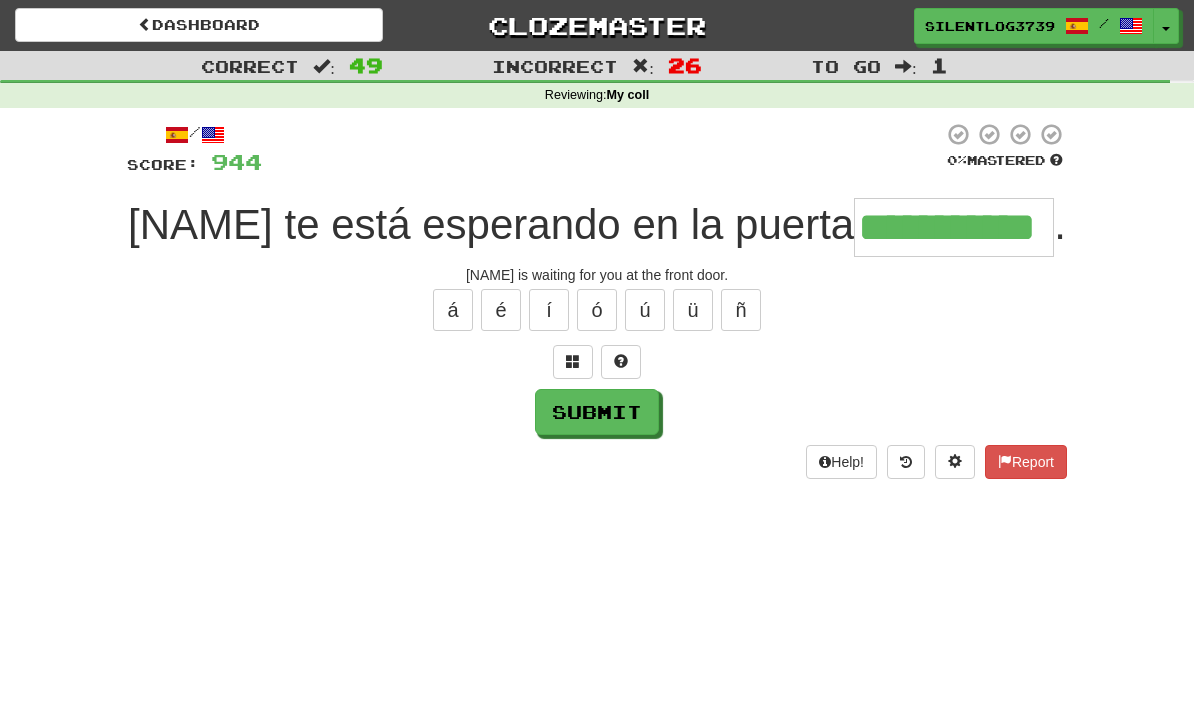 type on "**********" 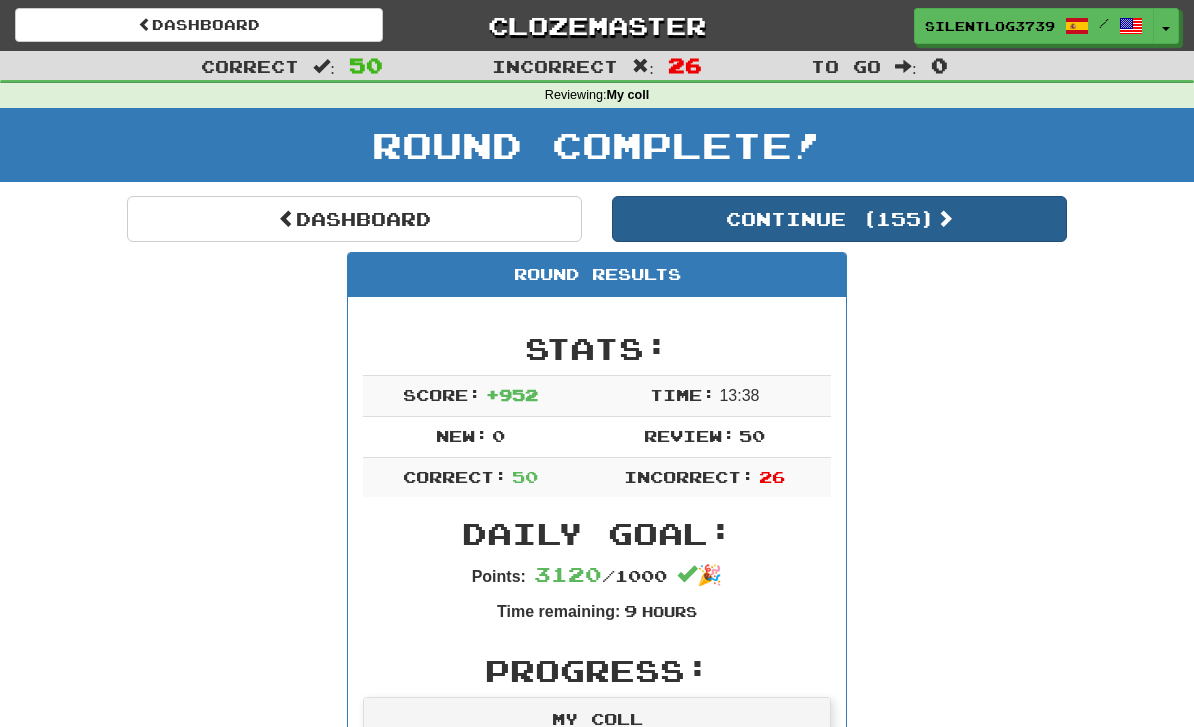 click on "Continue ( 155 )" at bounding box center [839, 219] 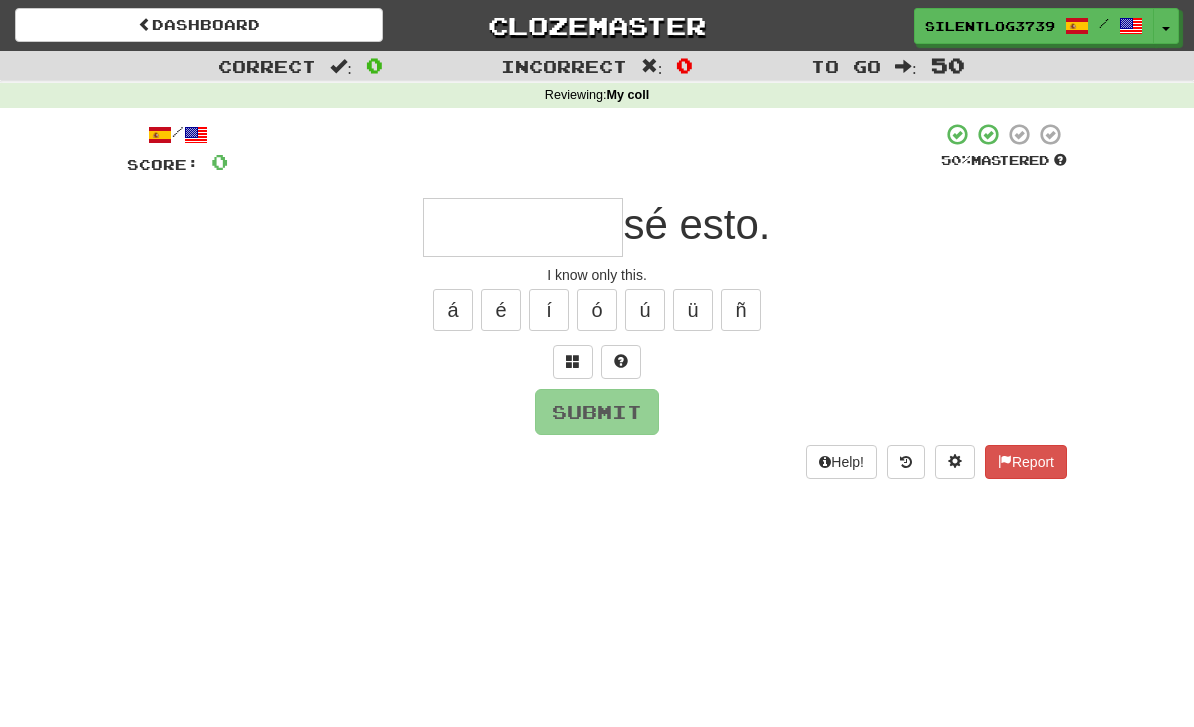 type on "*" 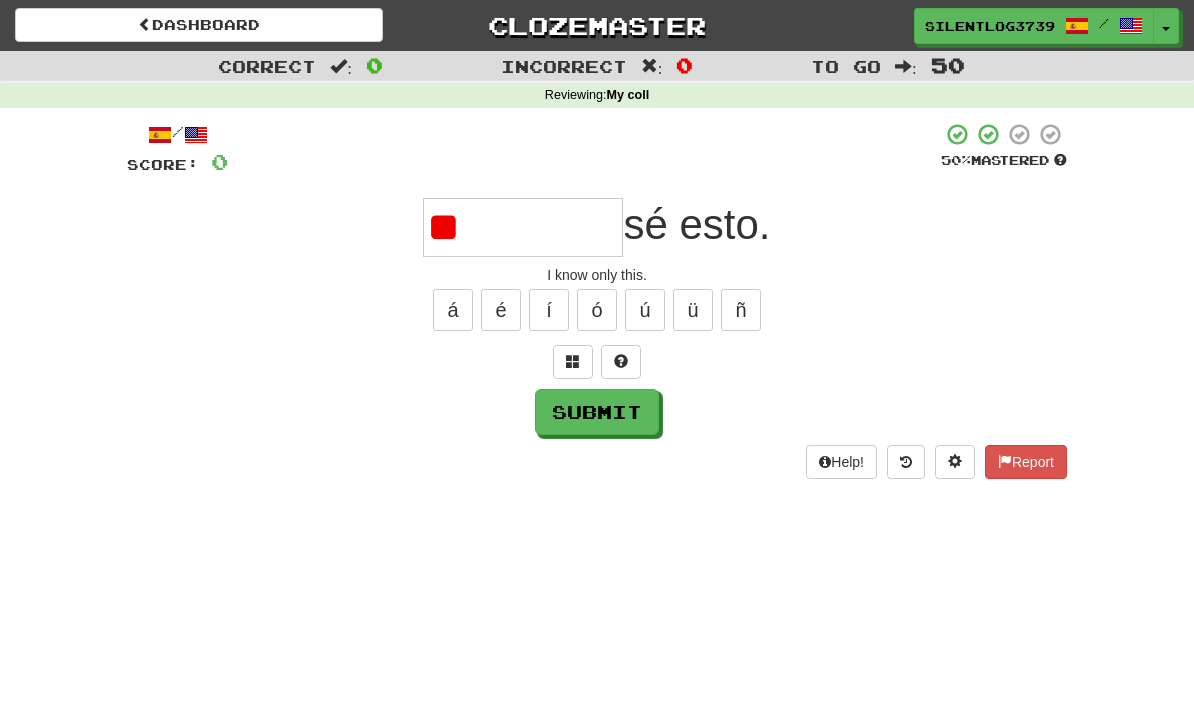 type on "*" 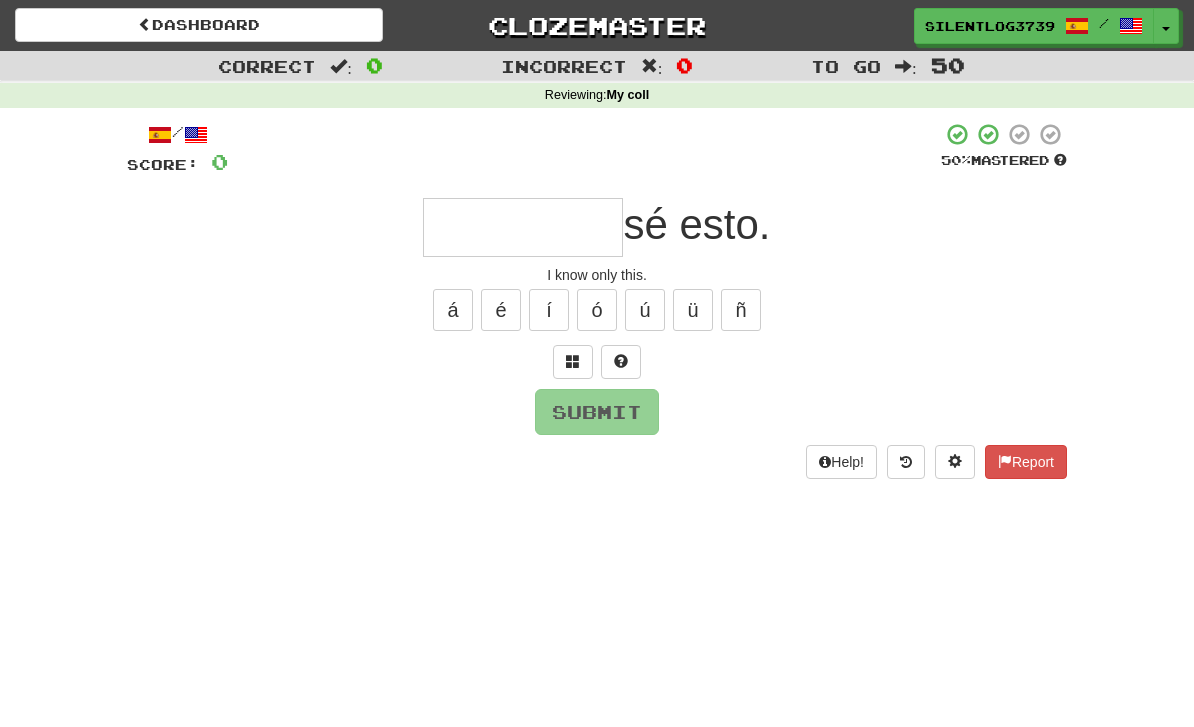 type on "*" 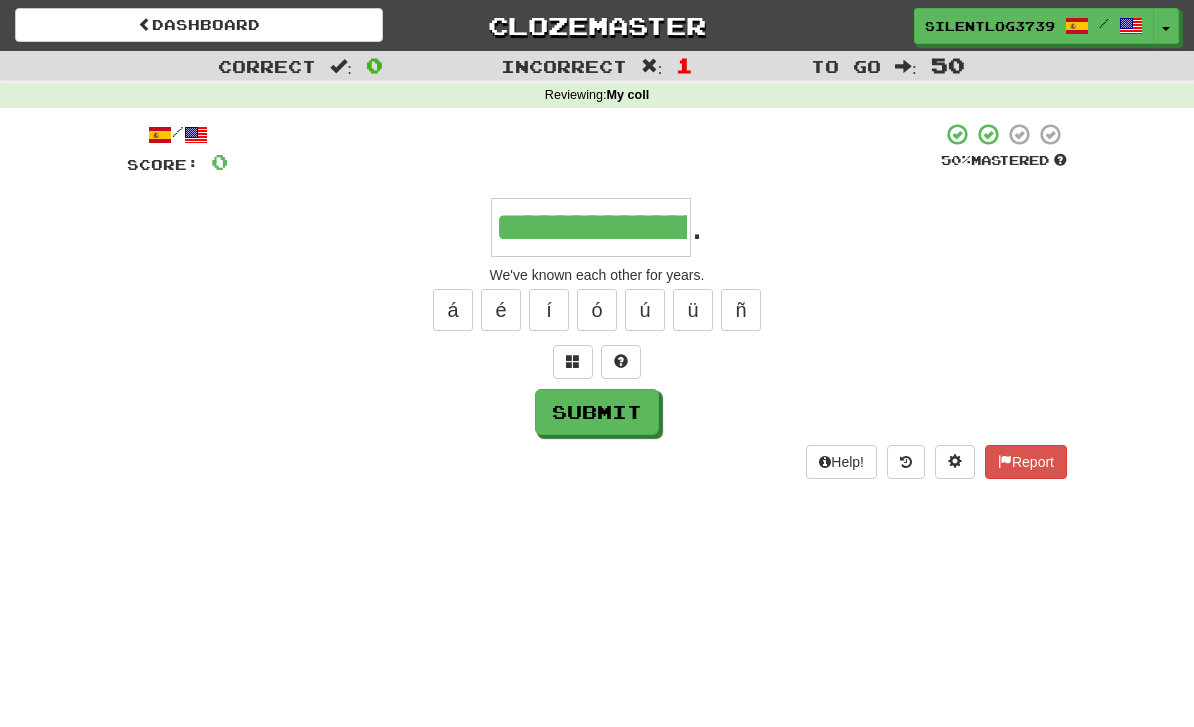 type on "**********" 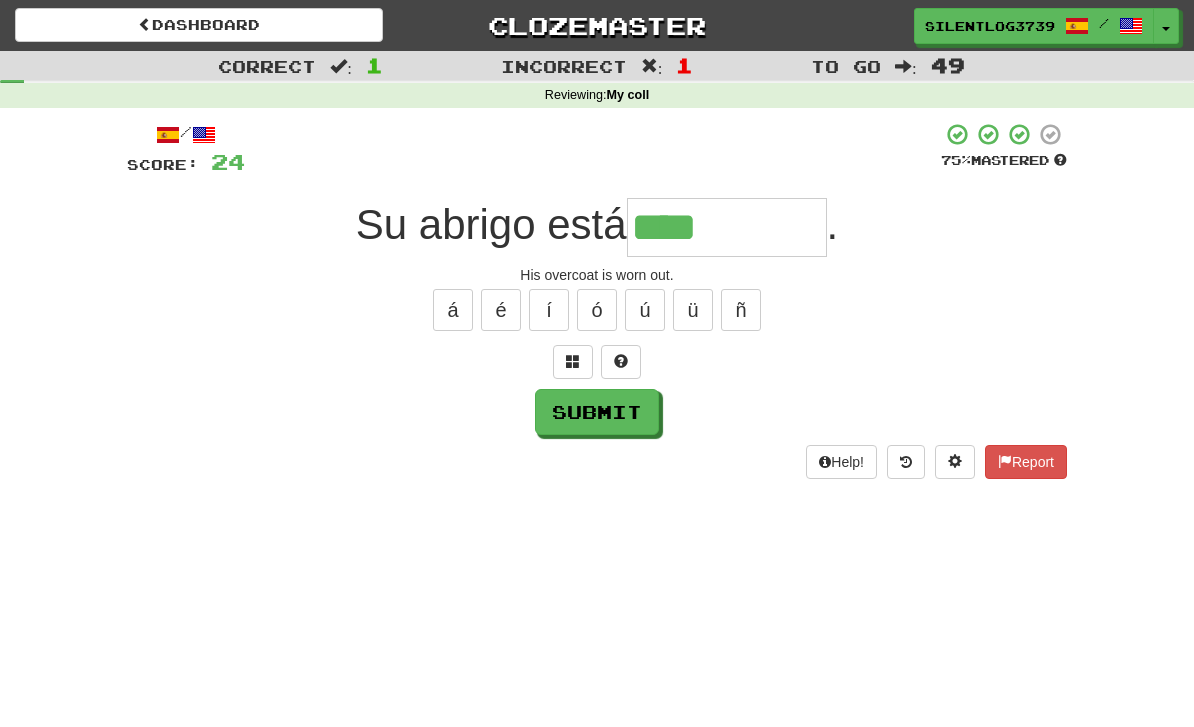 type on "**********" 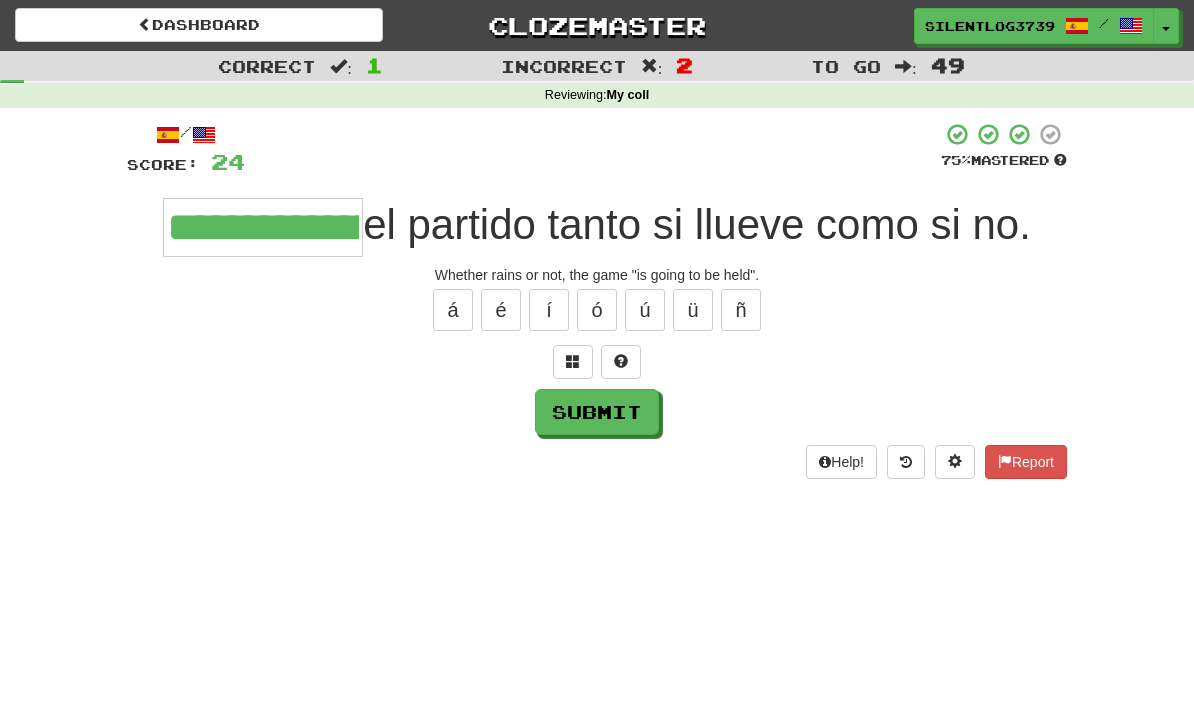 type on "**********" 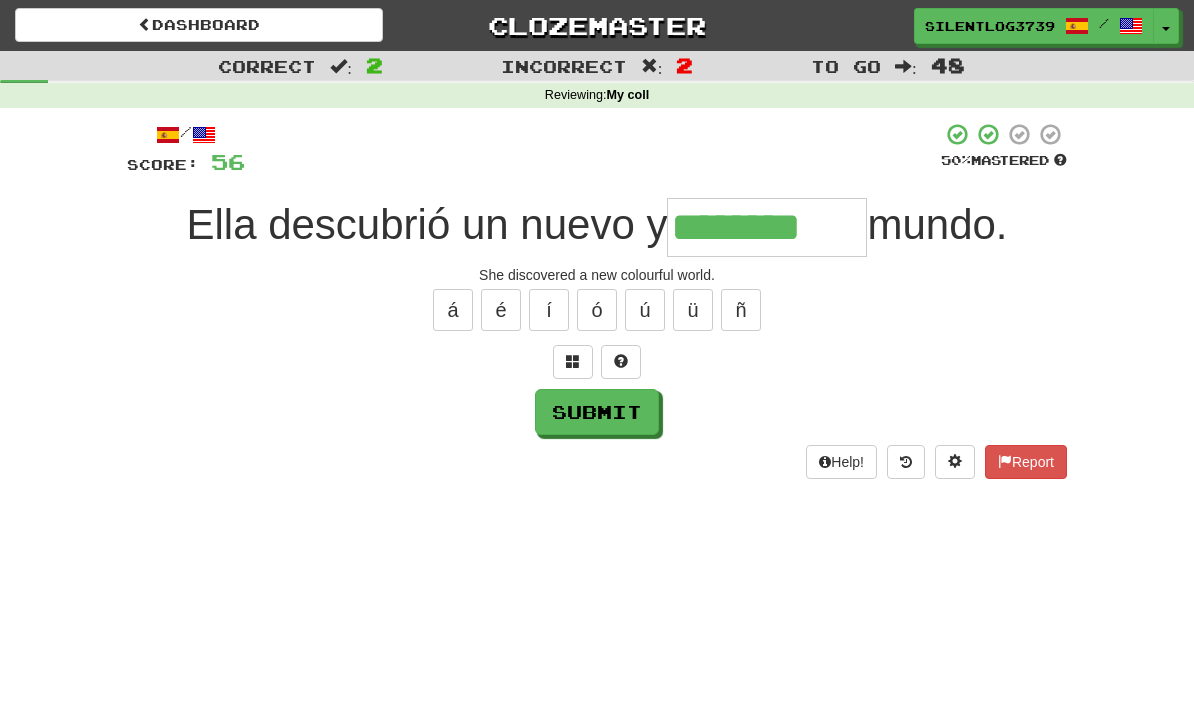 type on "********" 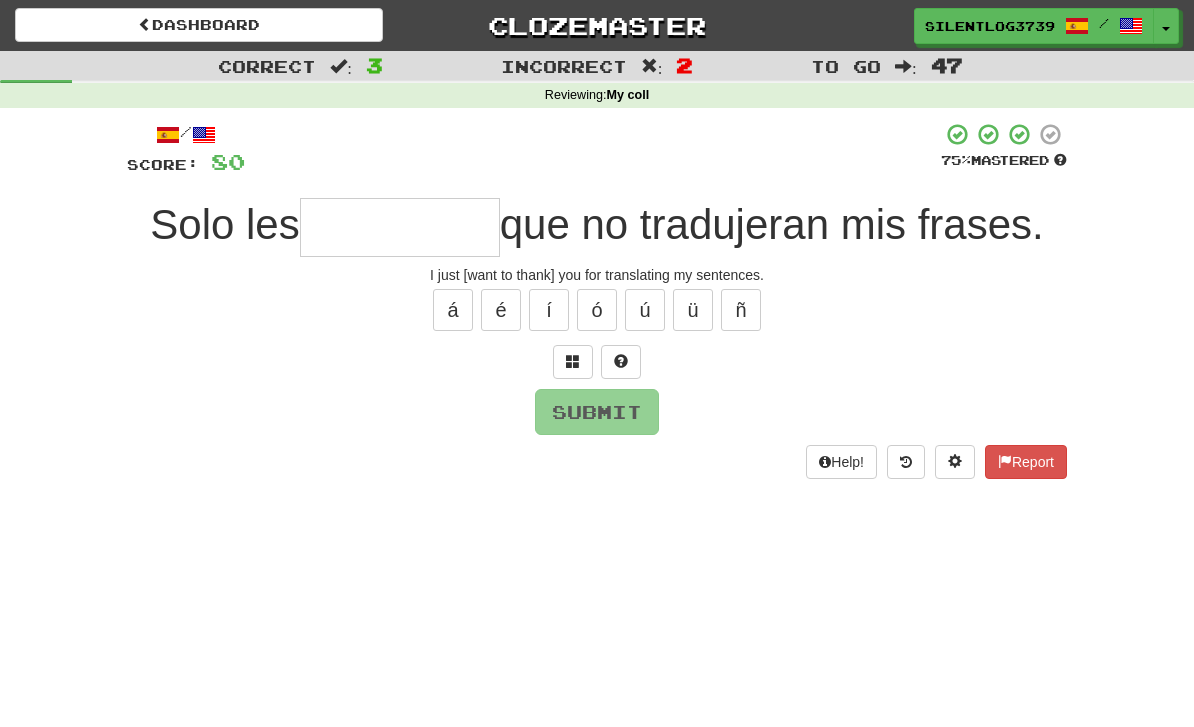 type on "*" 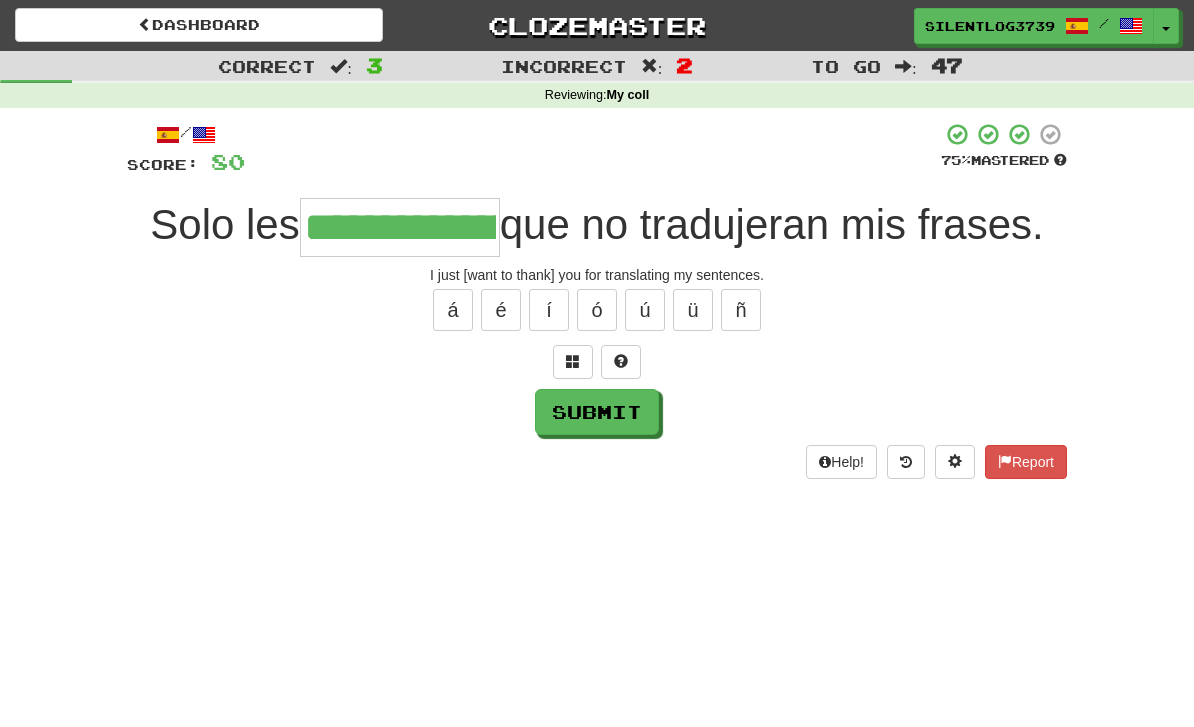 type on "**********" 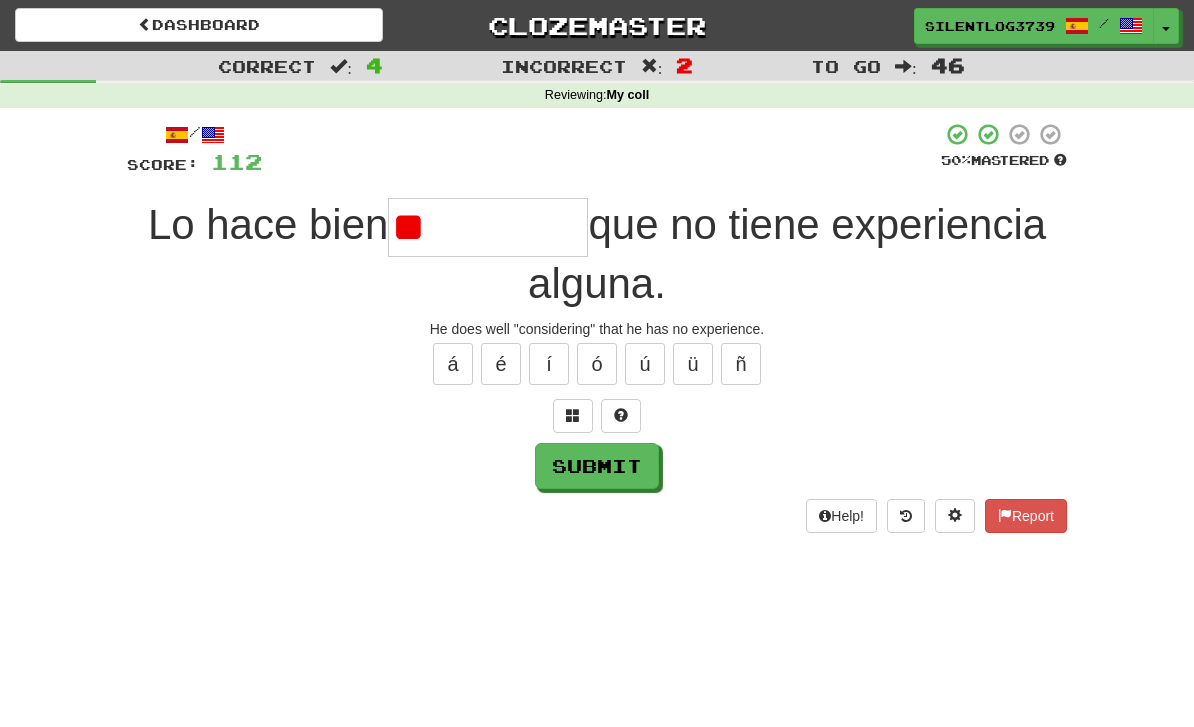 type on "*" 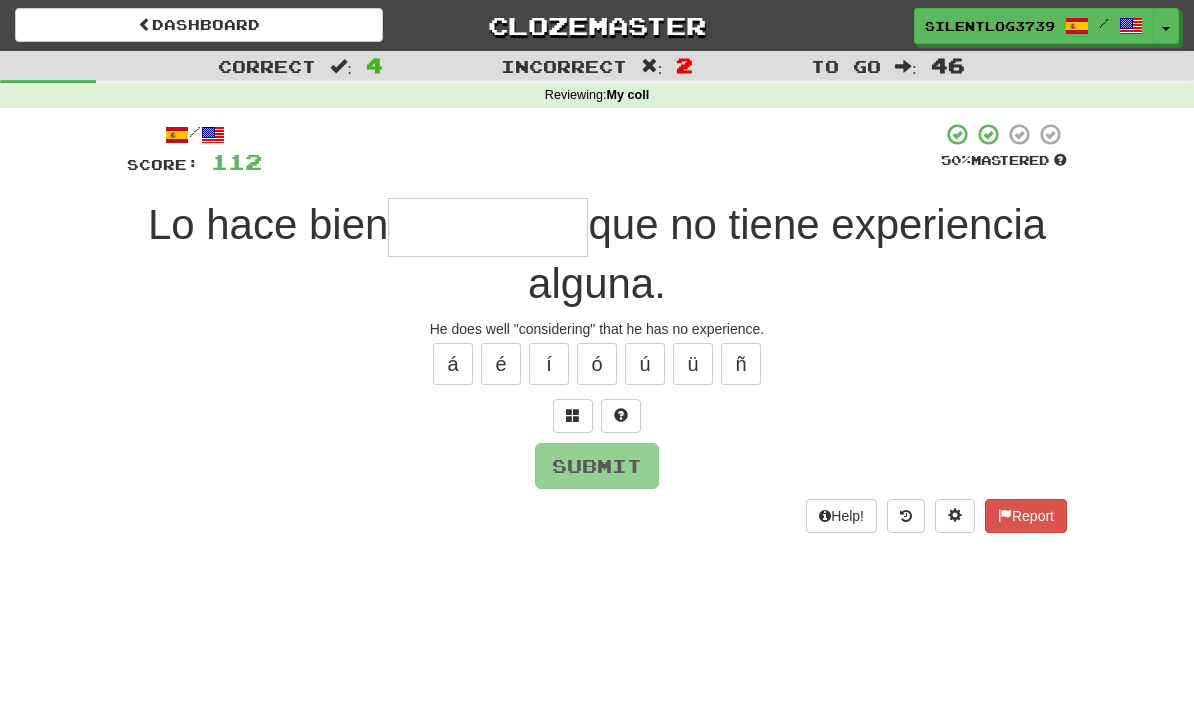 type on "*" 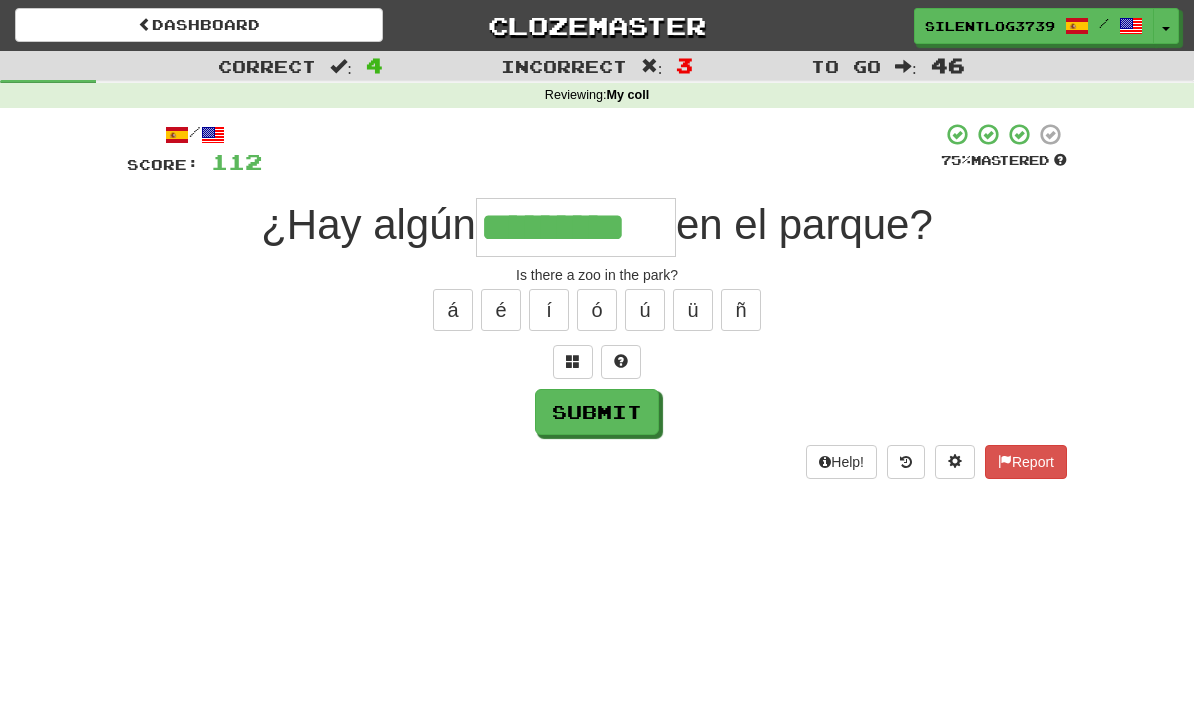 type on "*********" 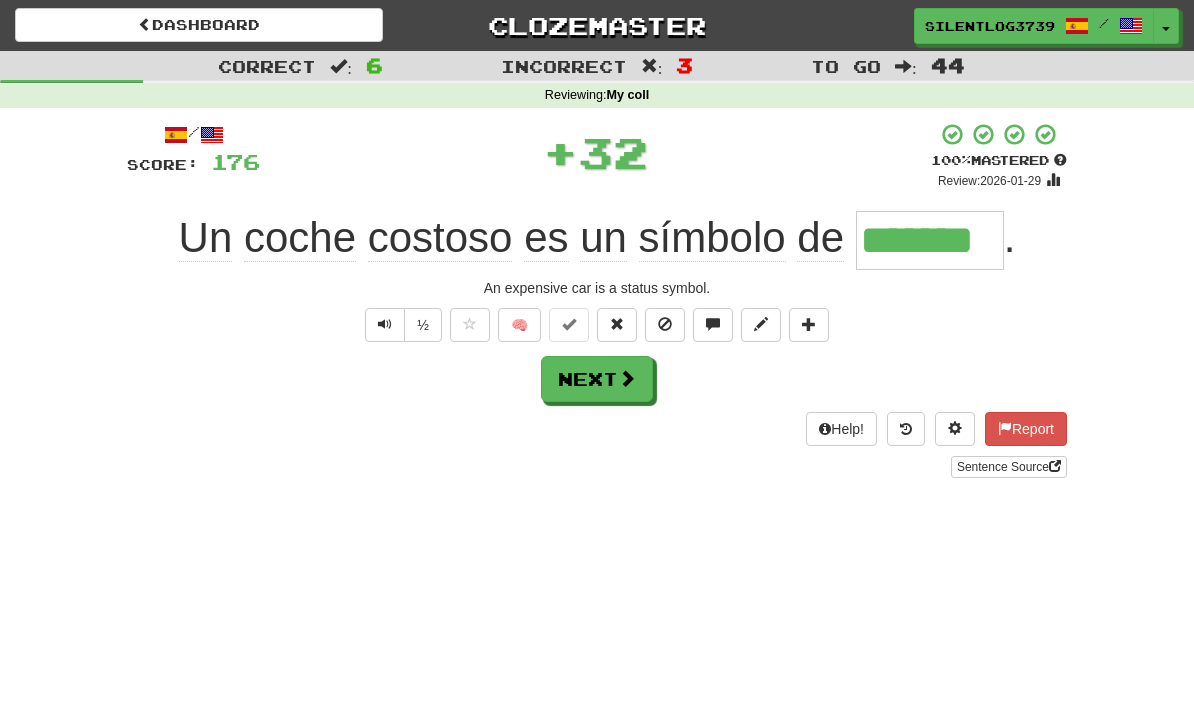 type on "*******" 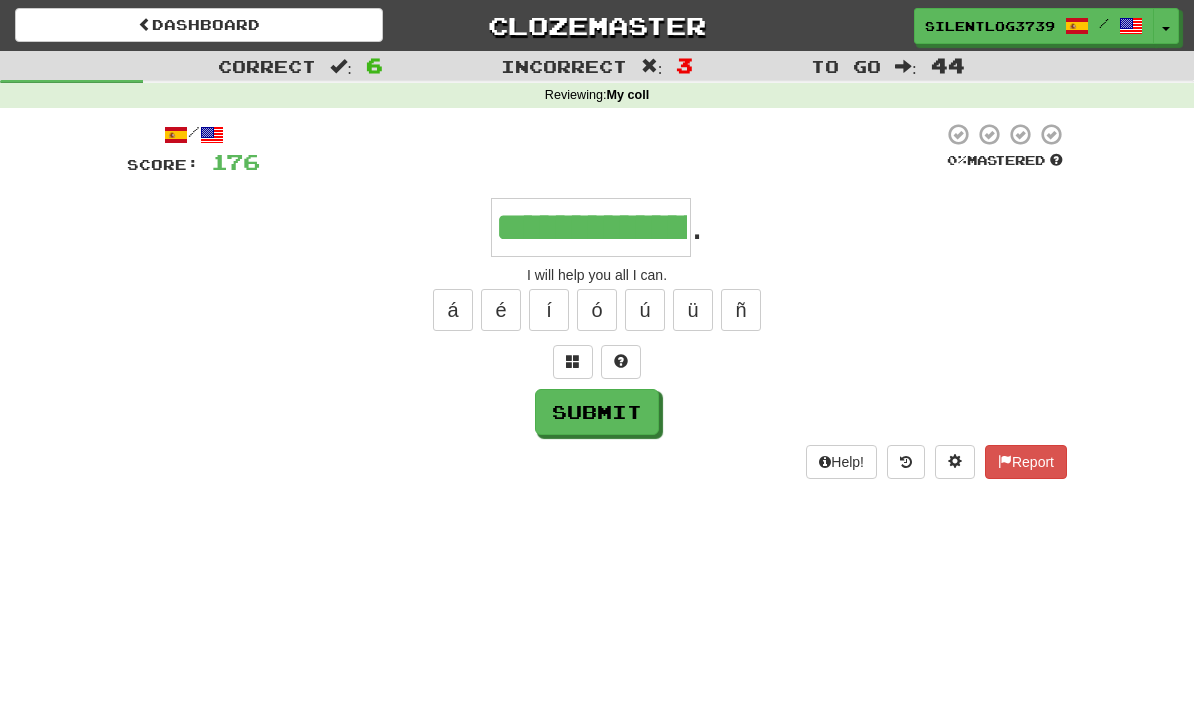 type on "**********" 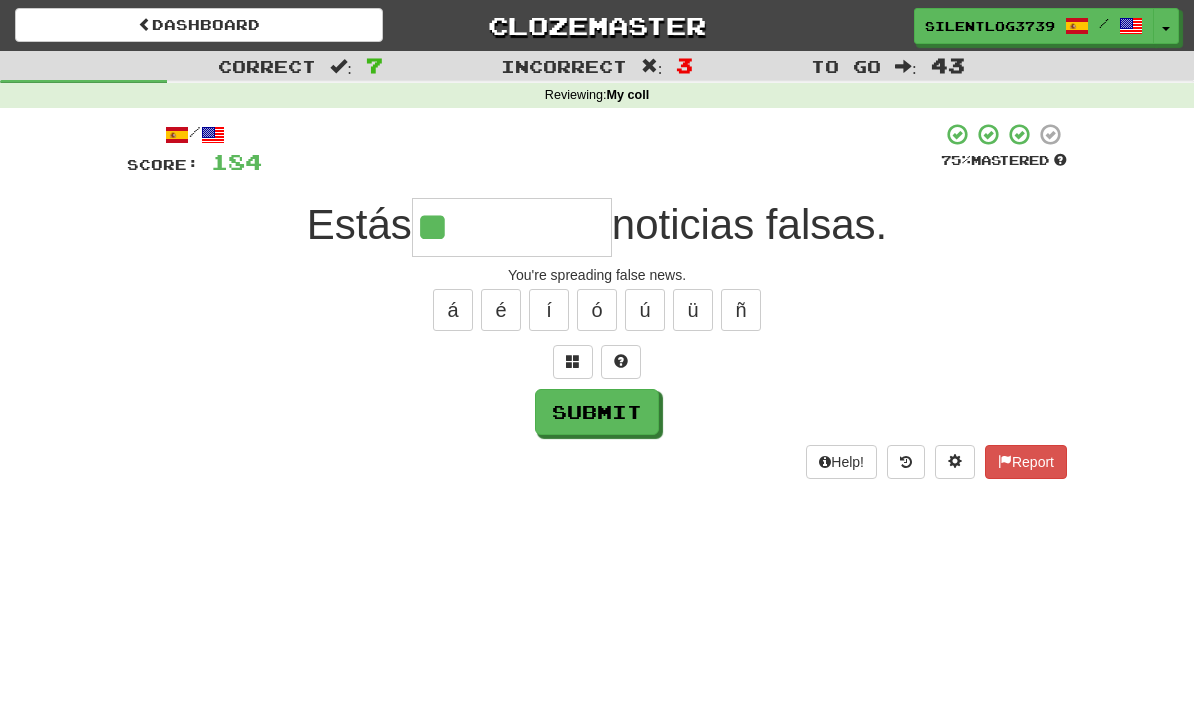 type on "**********" 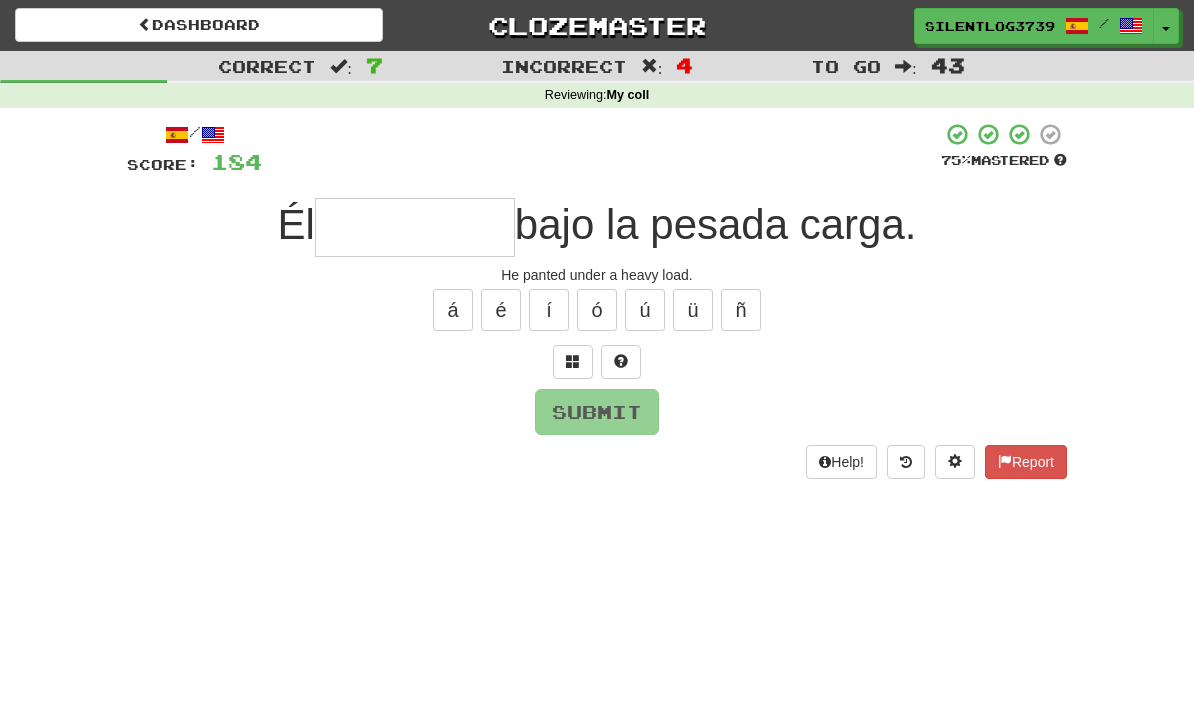 type on "*" 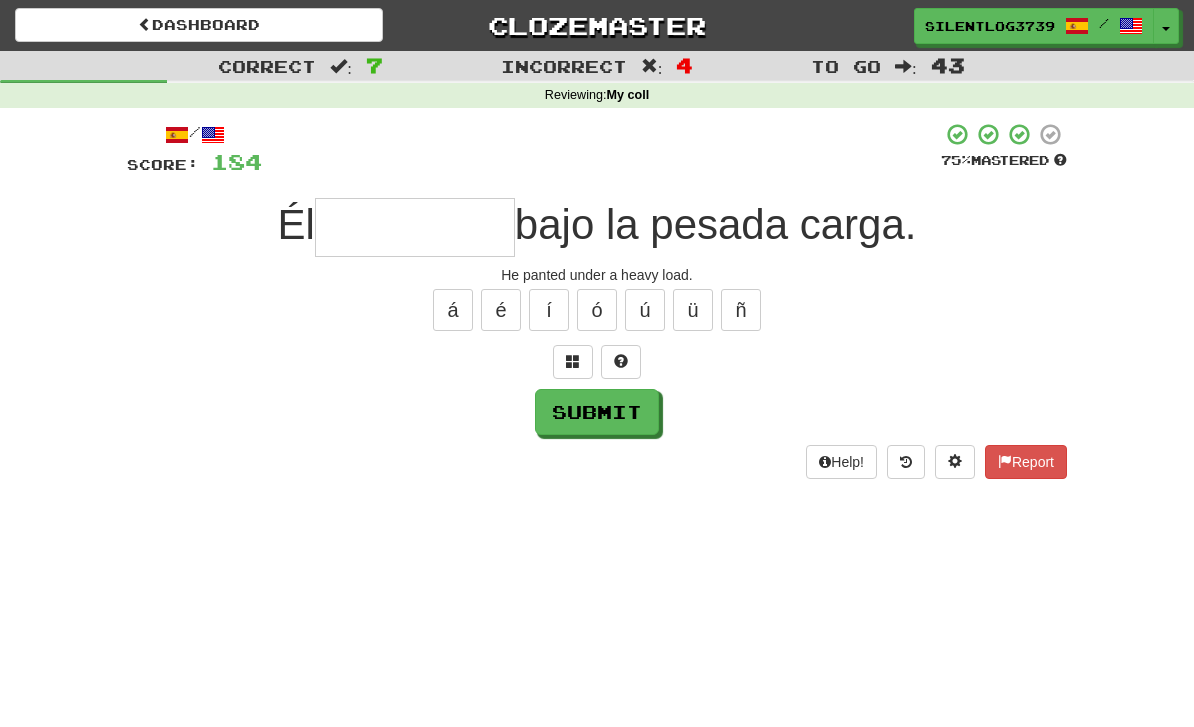 type on "*" 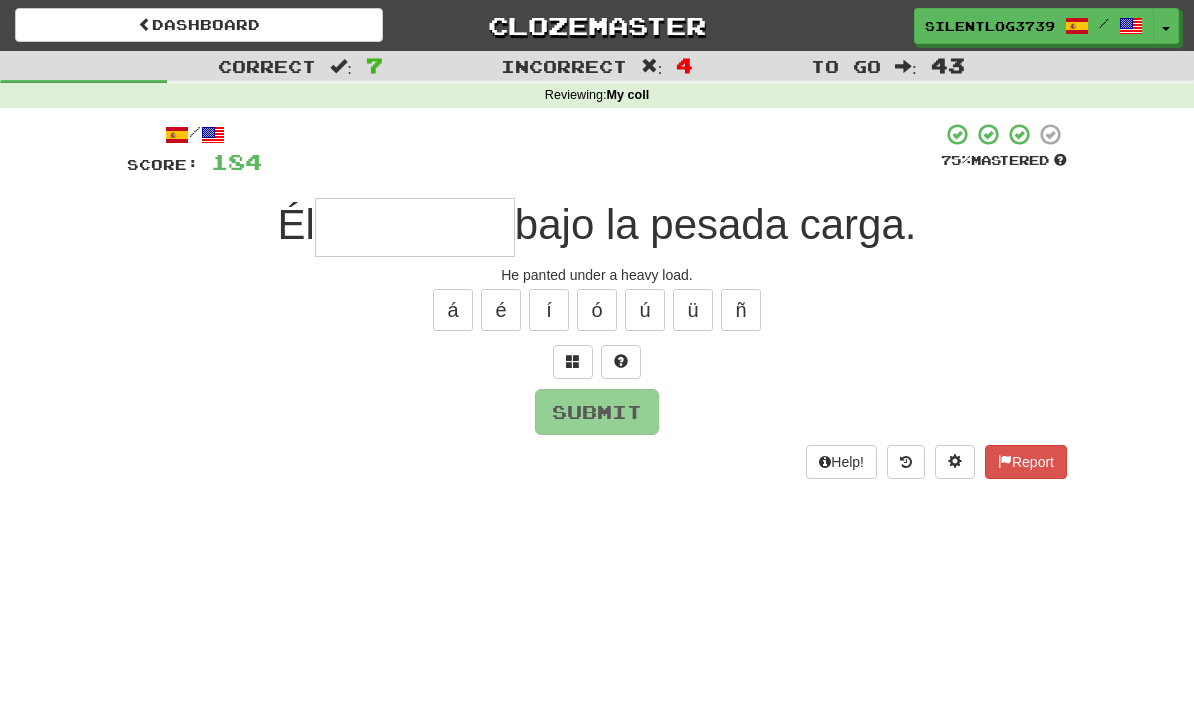 type on "*" 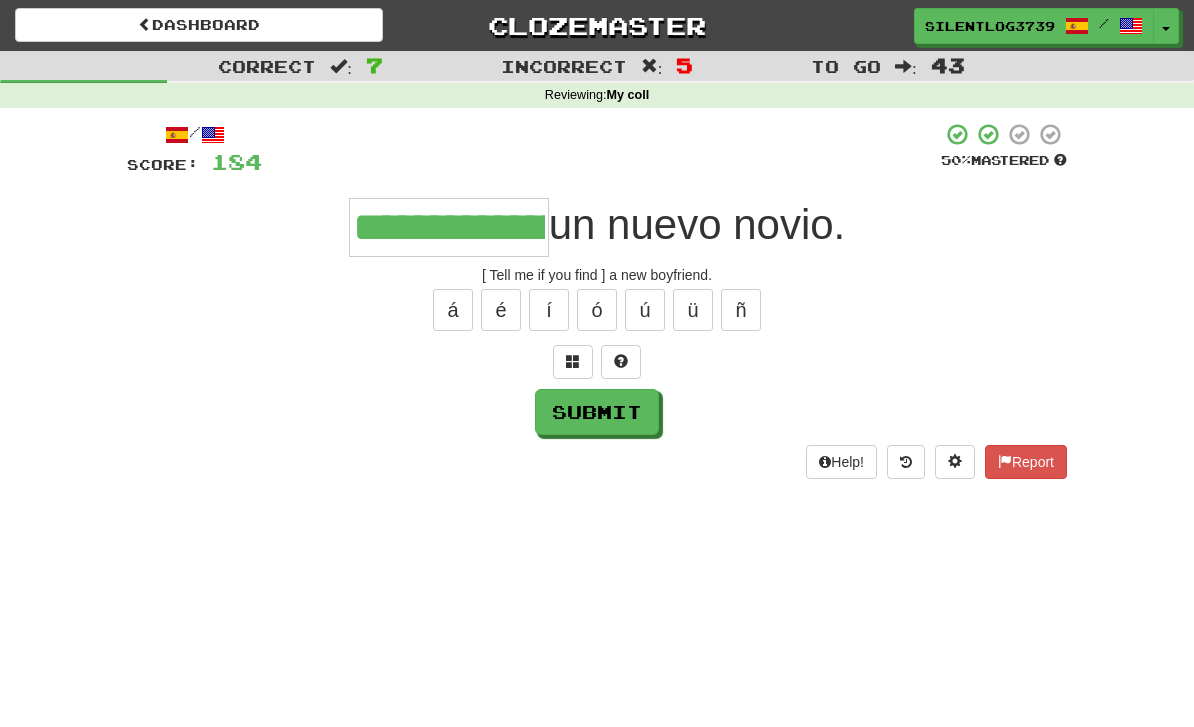 type on "**********" 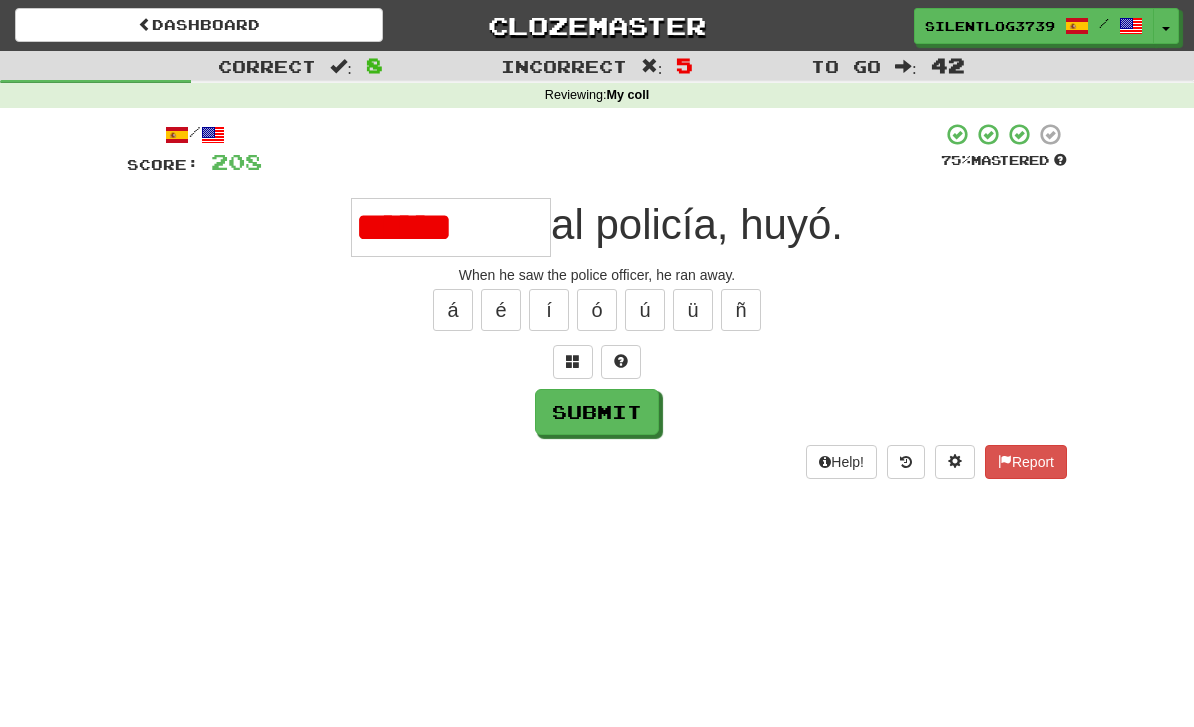 type on "******" 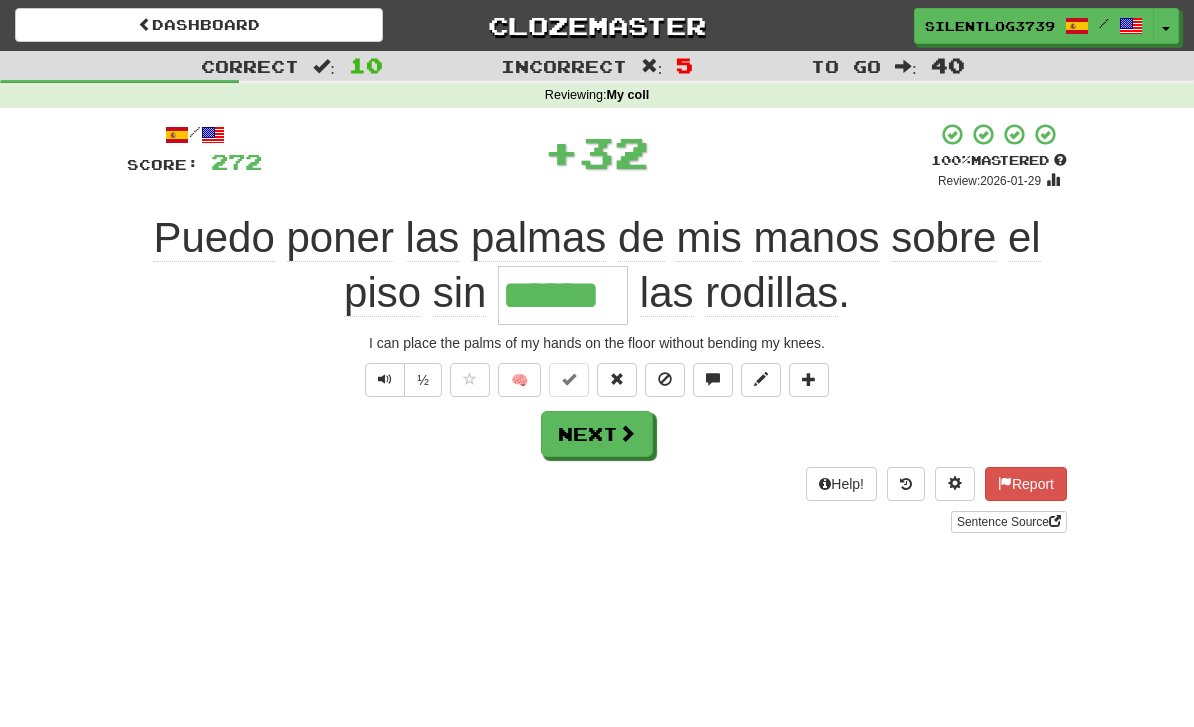 type on "******" 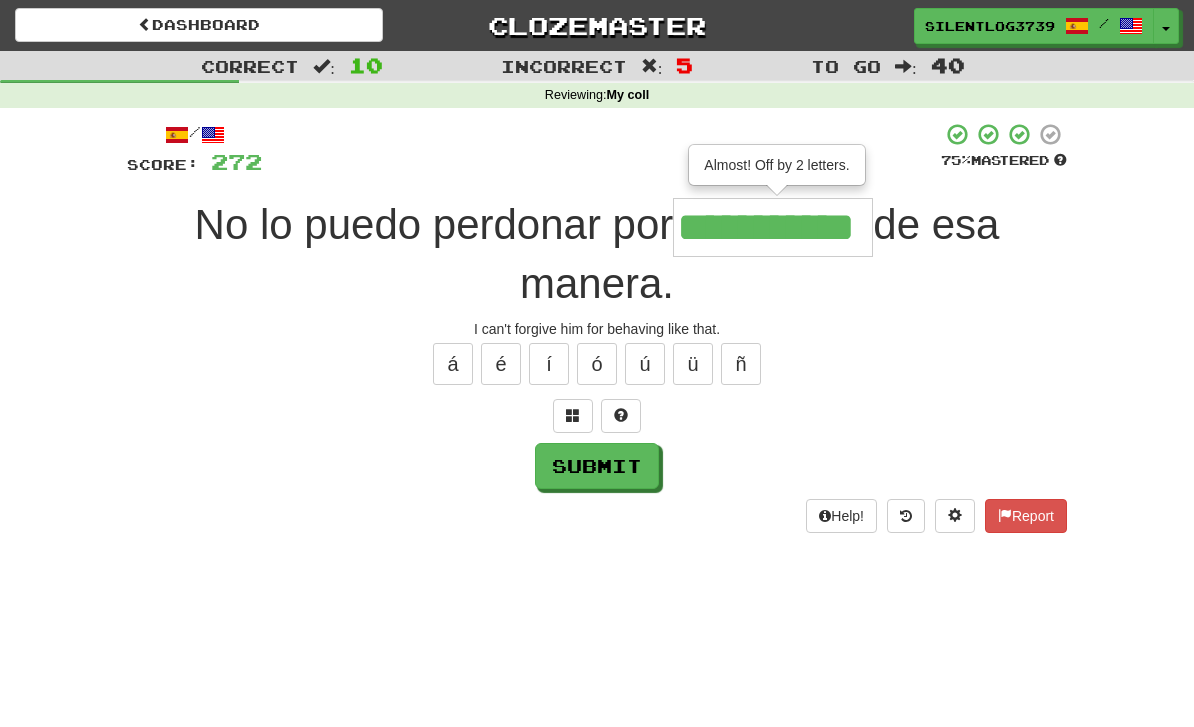 type on "**********" 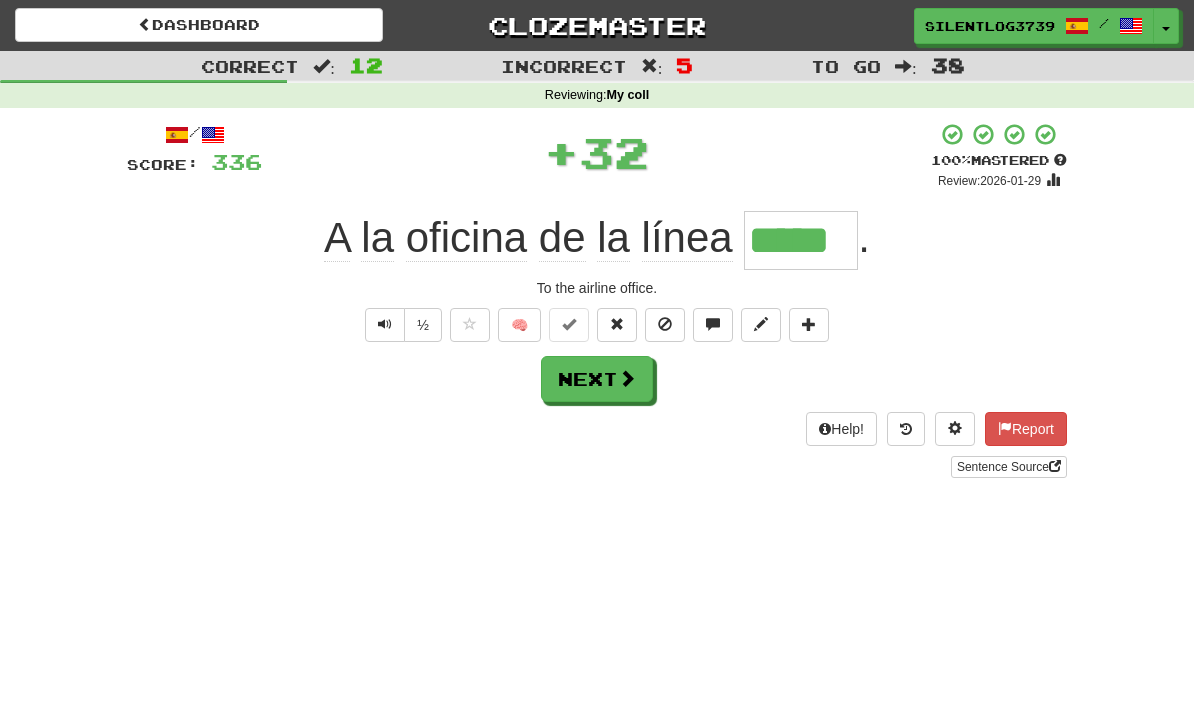 type on "*****" 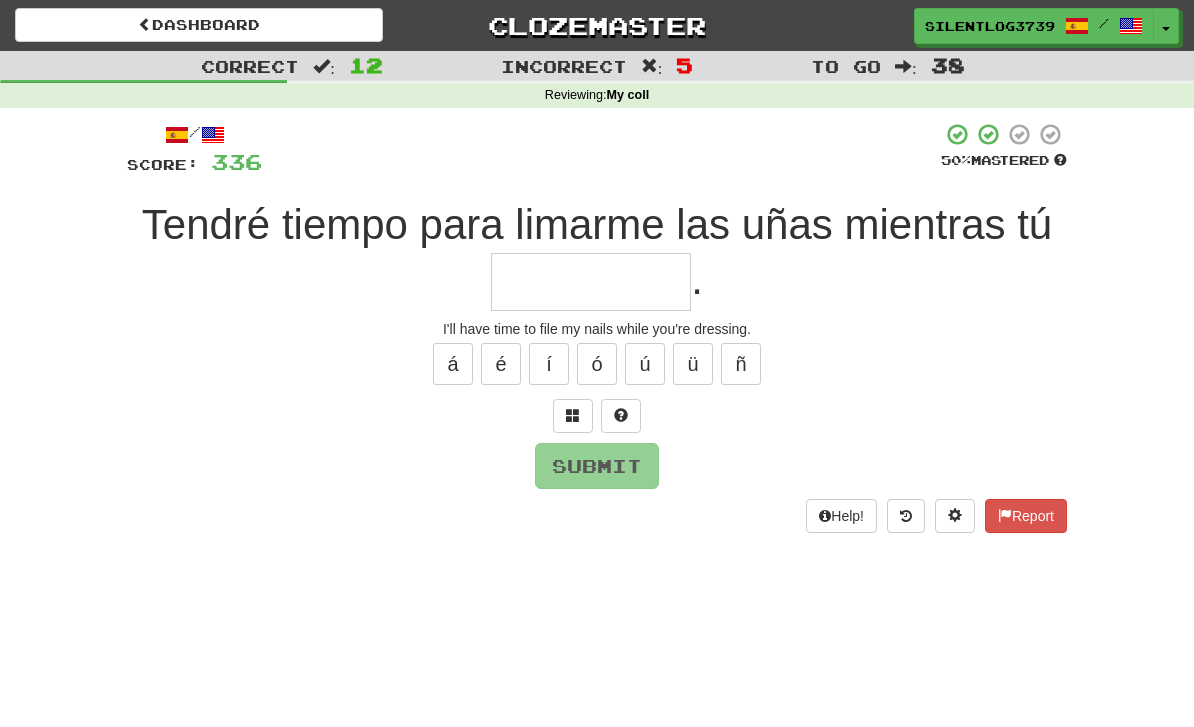 type on "*" 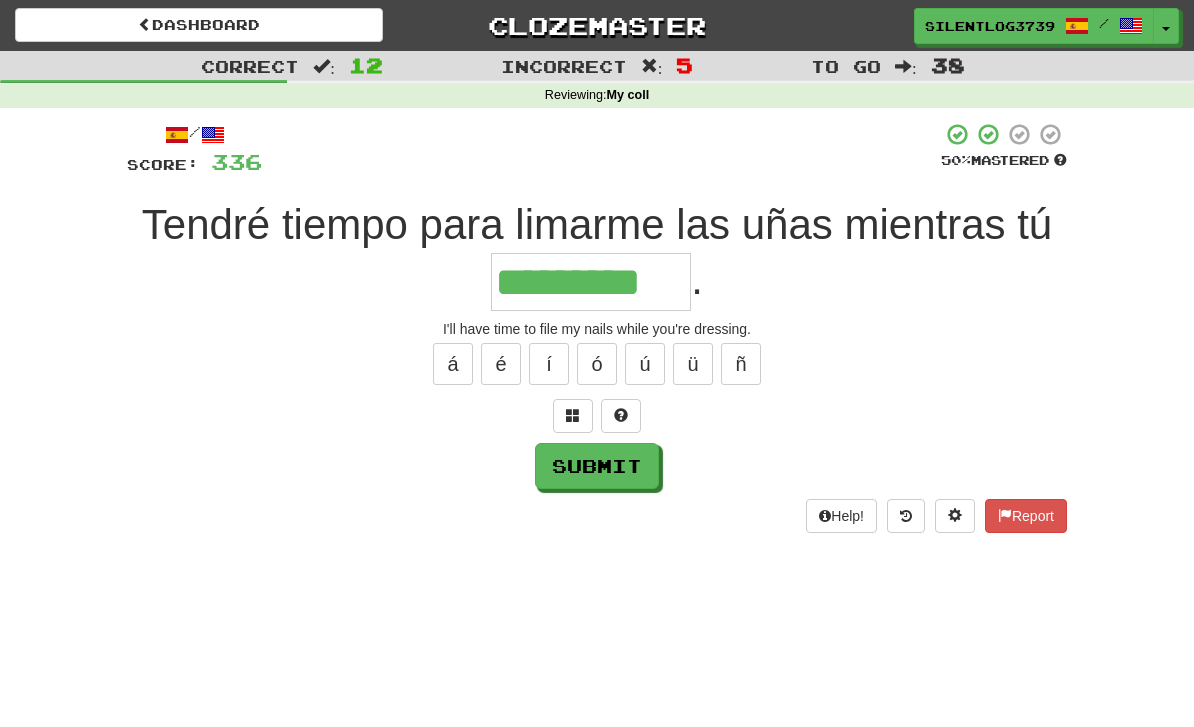 type on "*********" 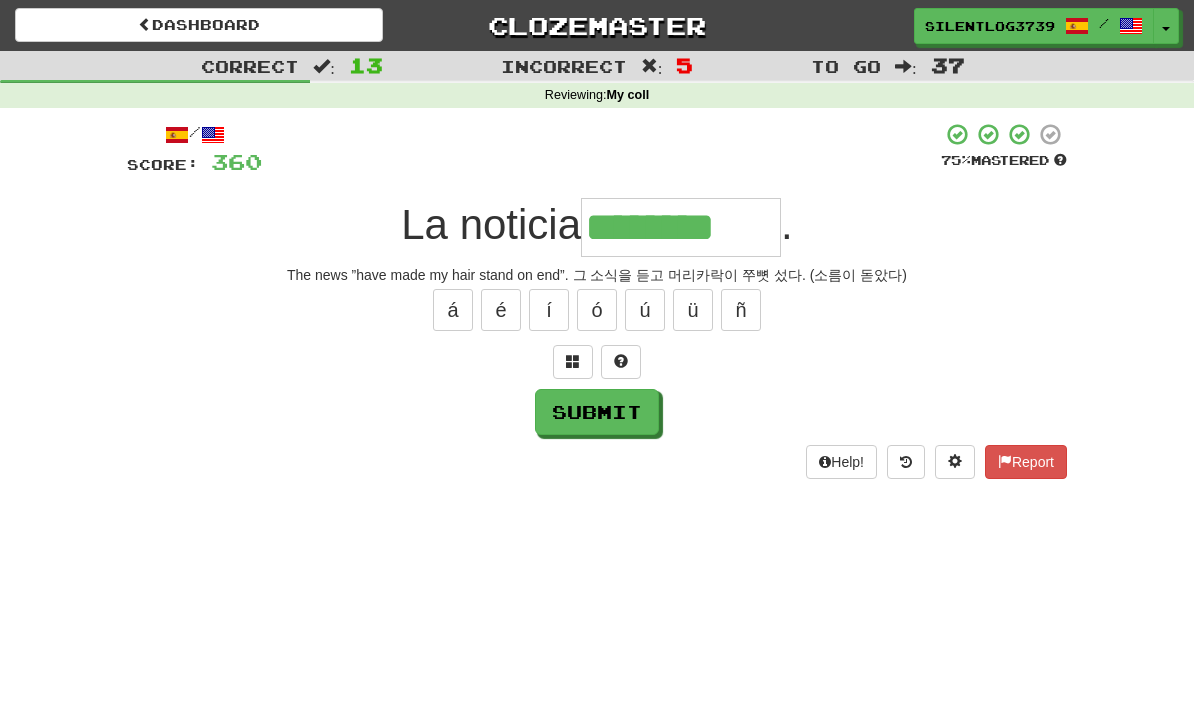 type on "**********" 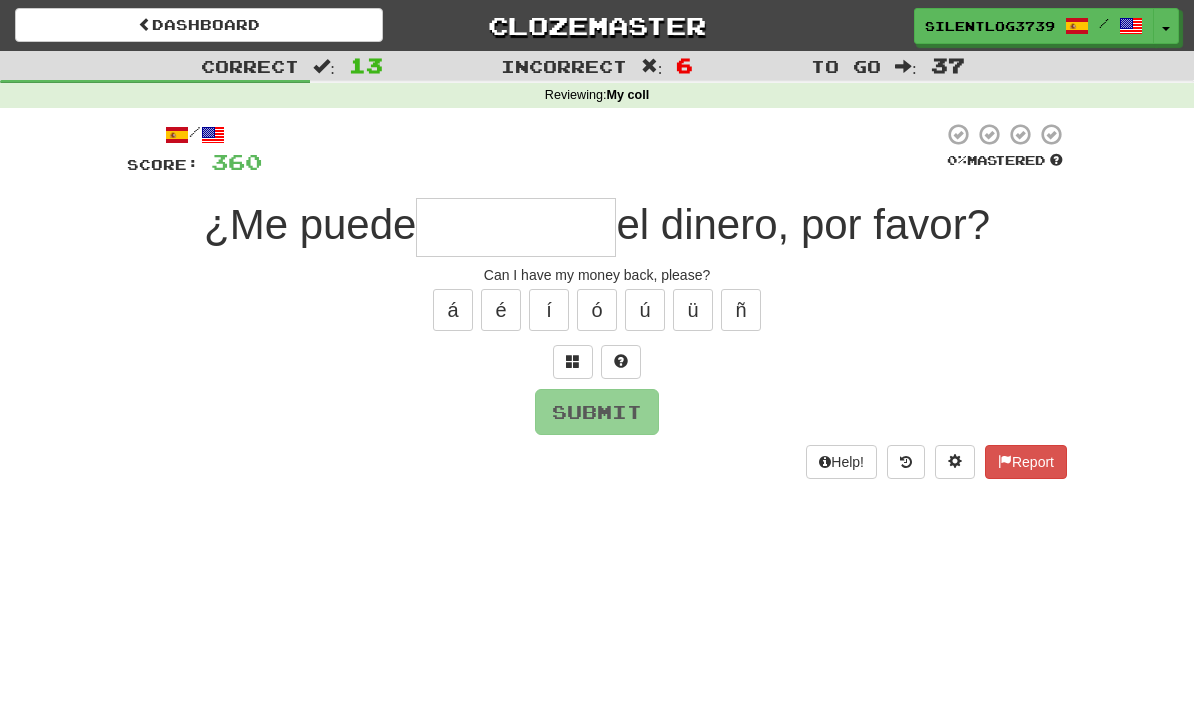 type on "*" 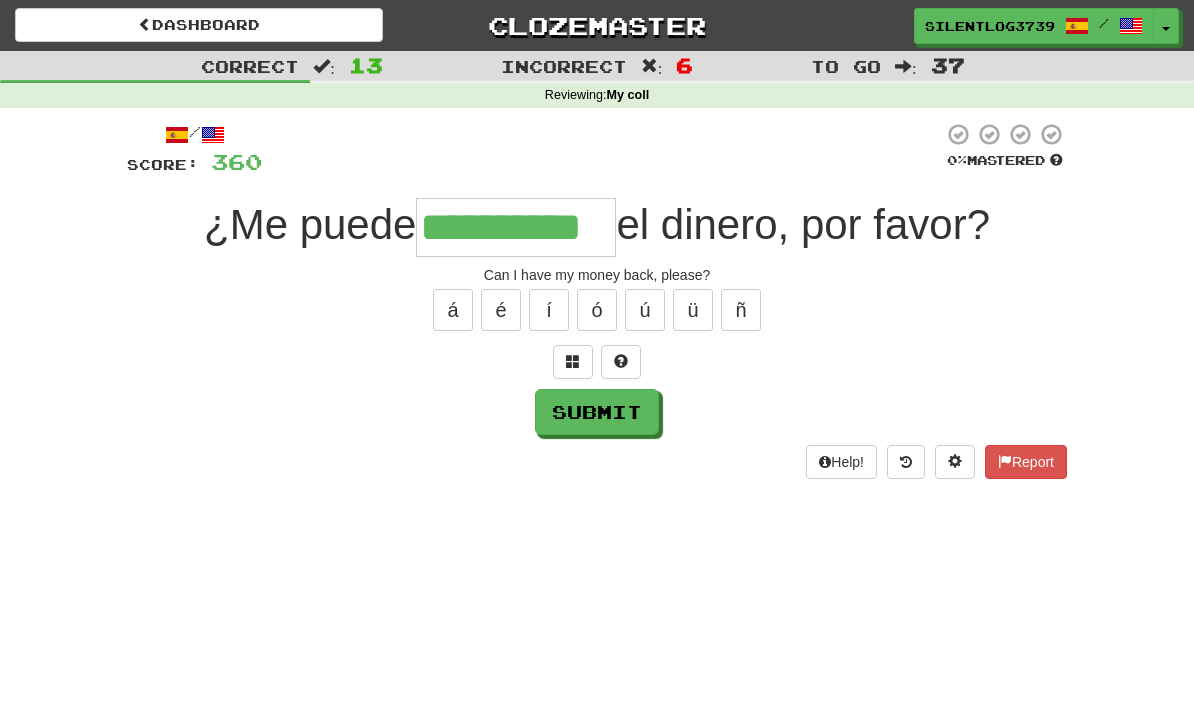 type on "**********" 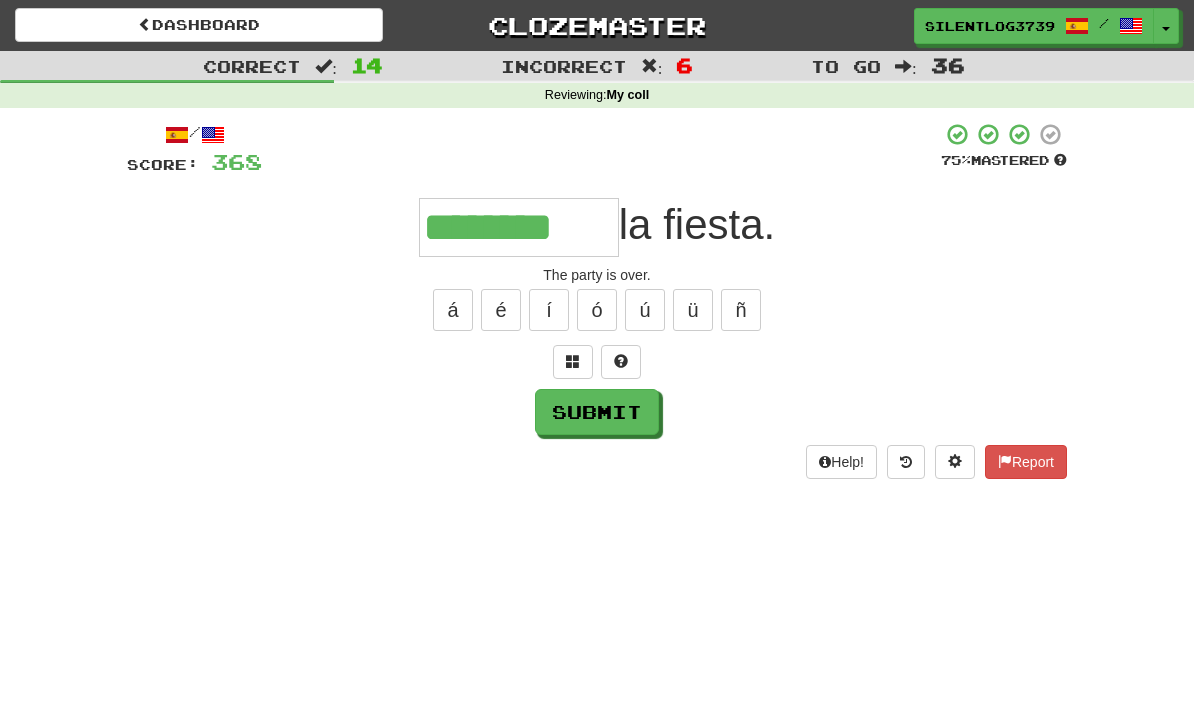 type on "********" 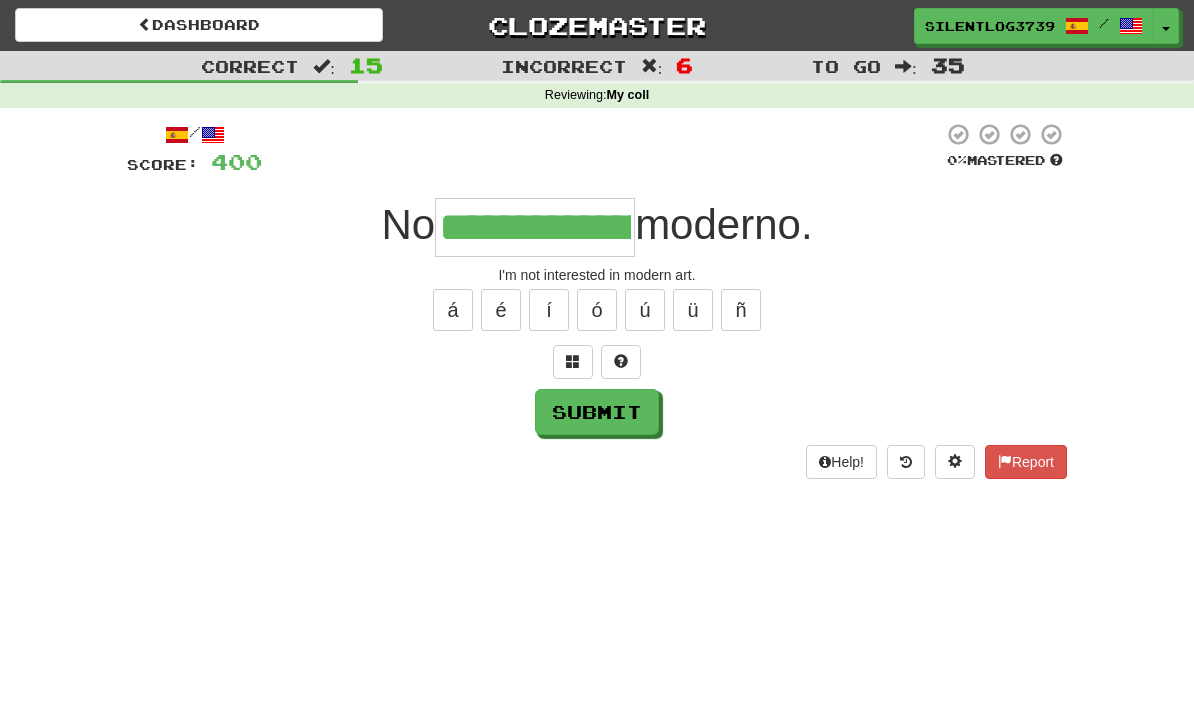 type on "**********" 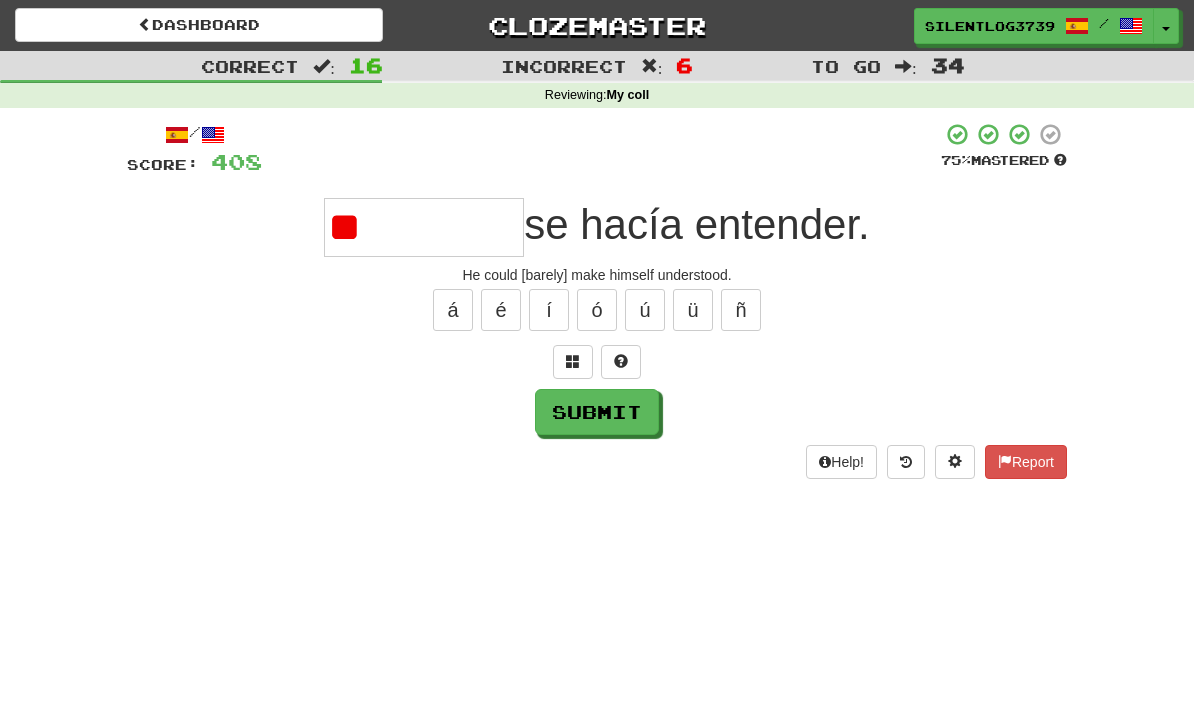 type on "*" 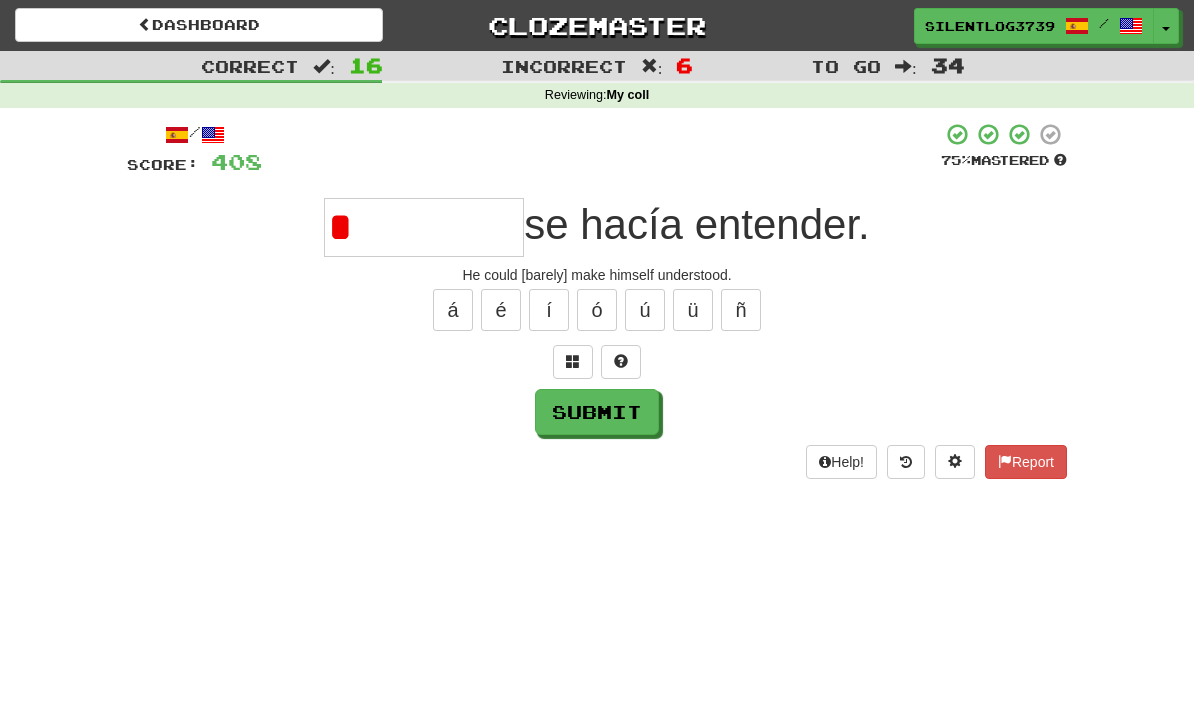 type 